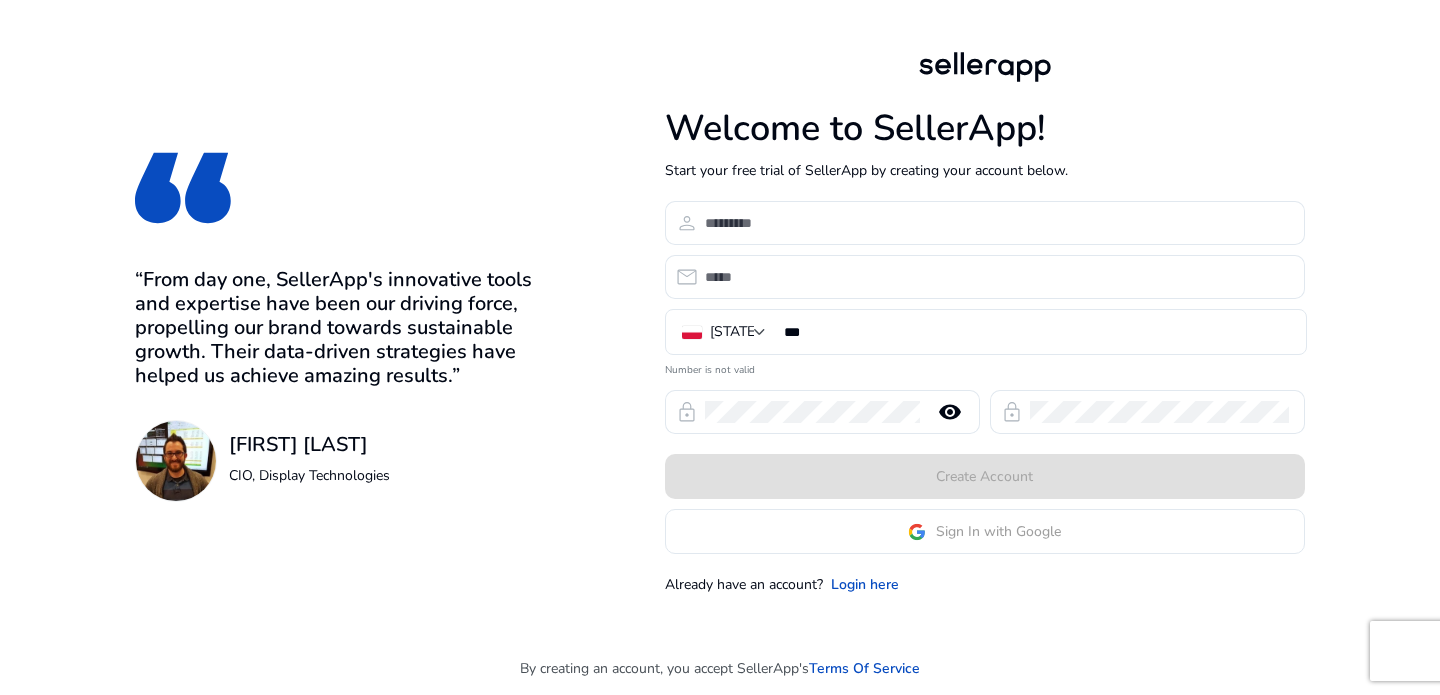 scroll, scrollTop: 0, scrollLeft: 0, axis: both 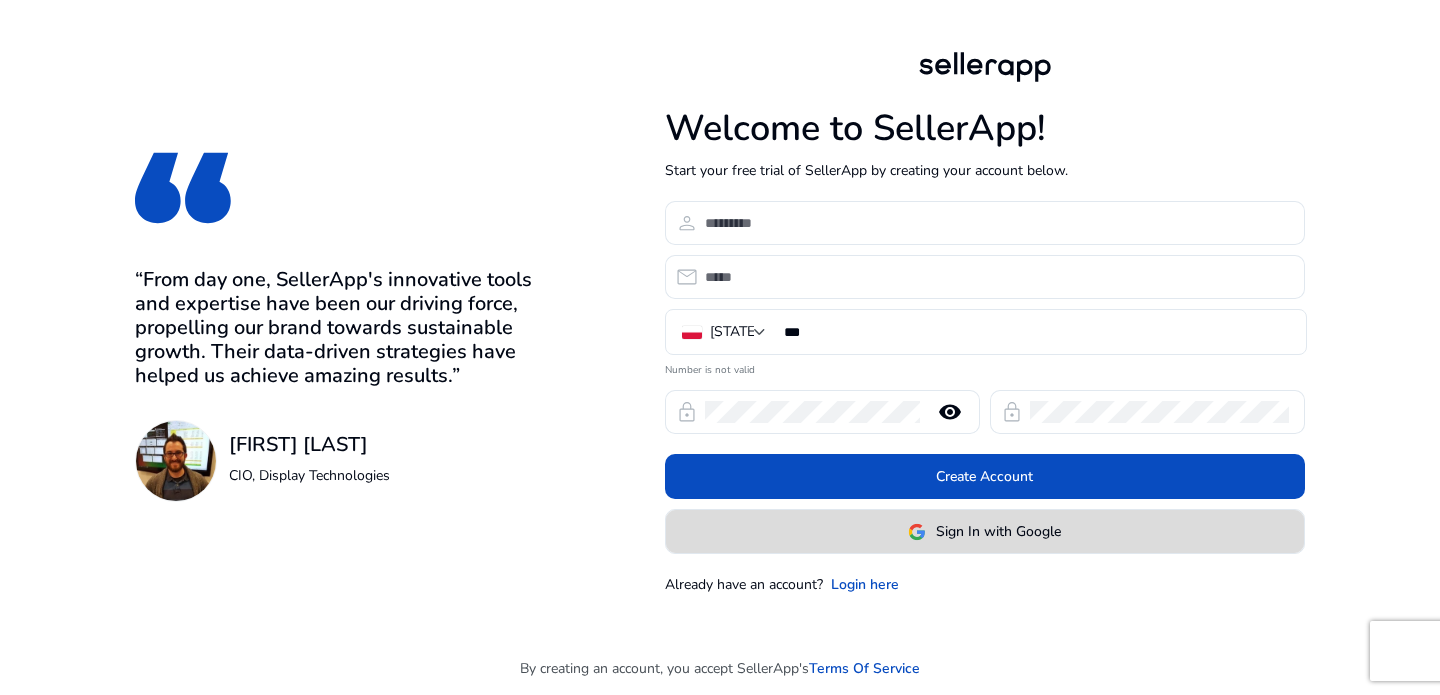 click on "Sign In with Google" 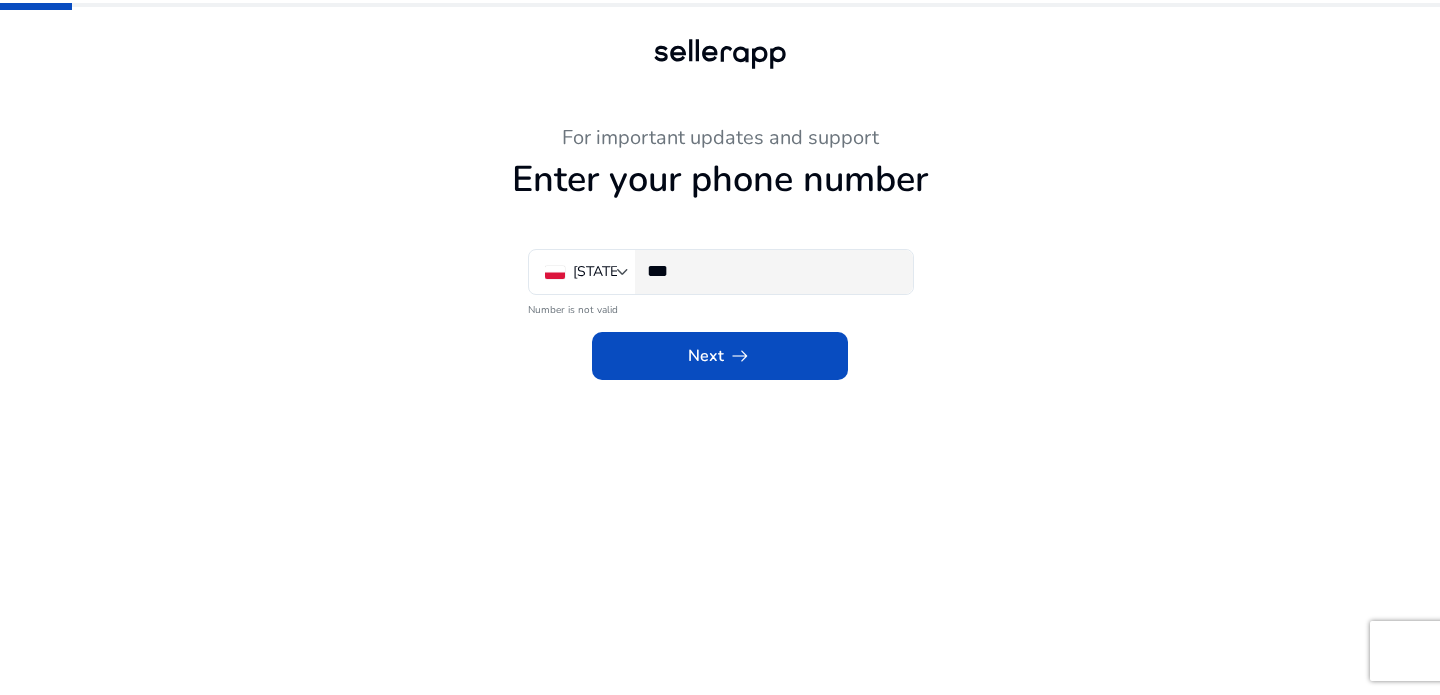 click on "***" at bounding box center (772, 271) 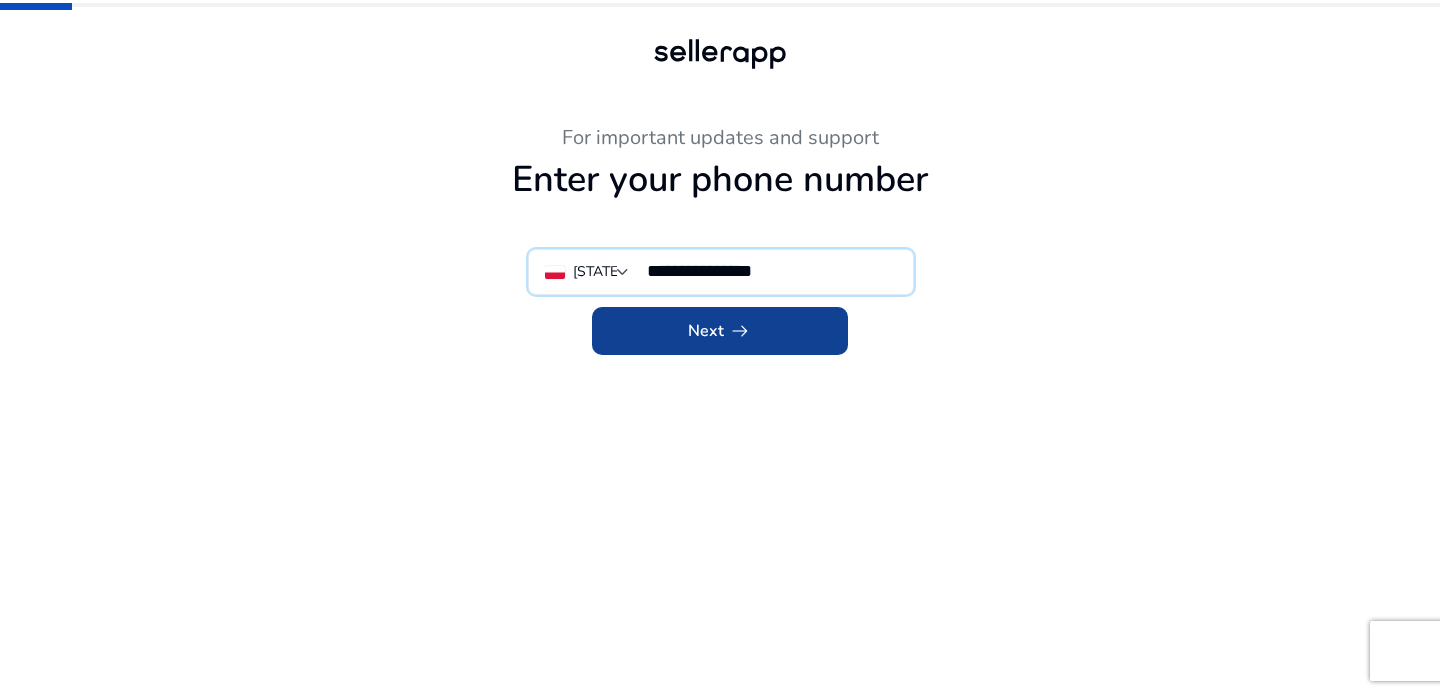 type on "**********" 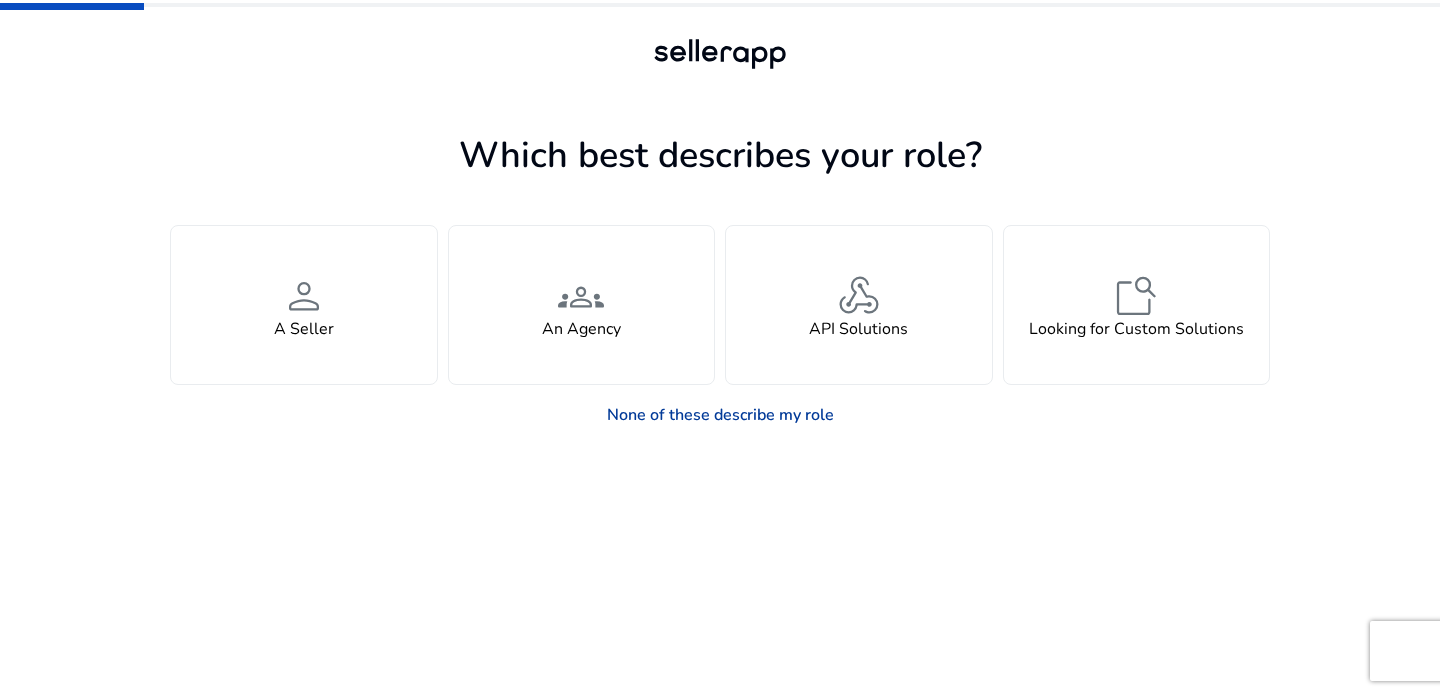 click on "None of these describe my role" 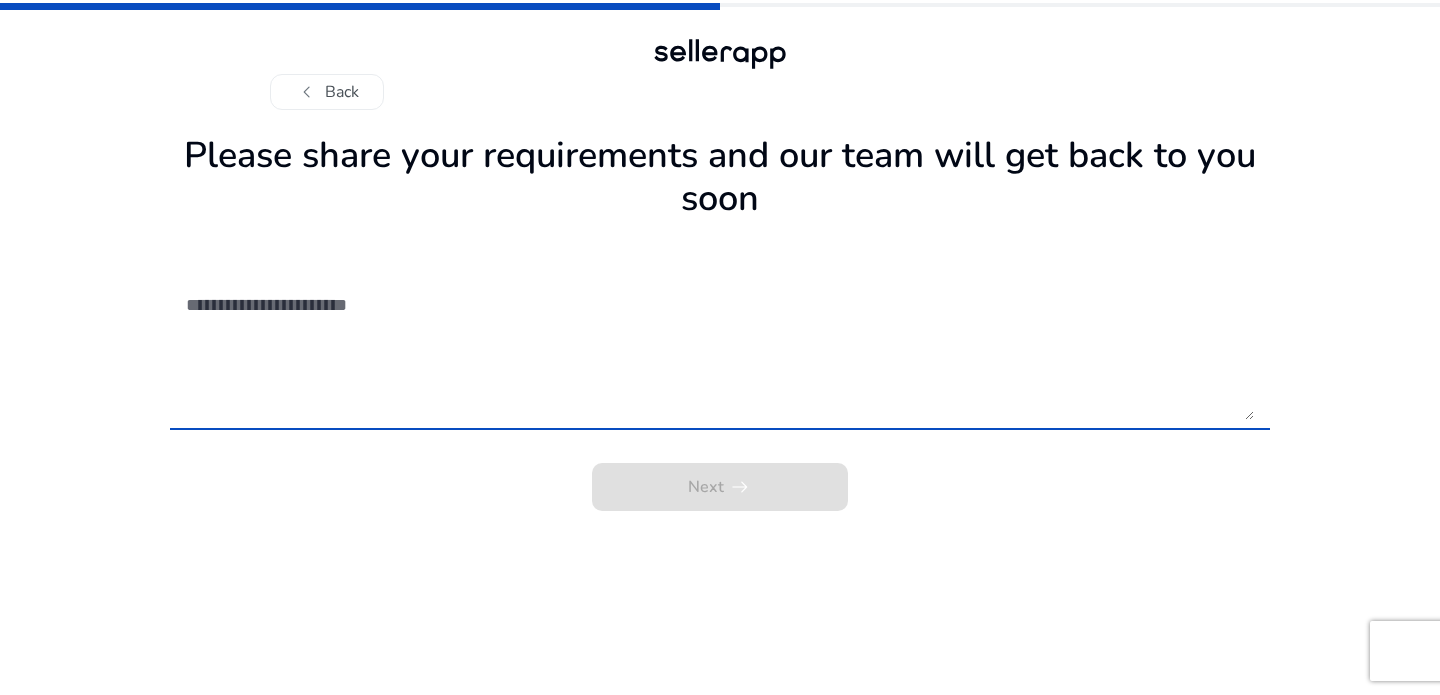 click at bounding box center (720, 349) 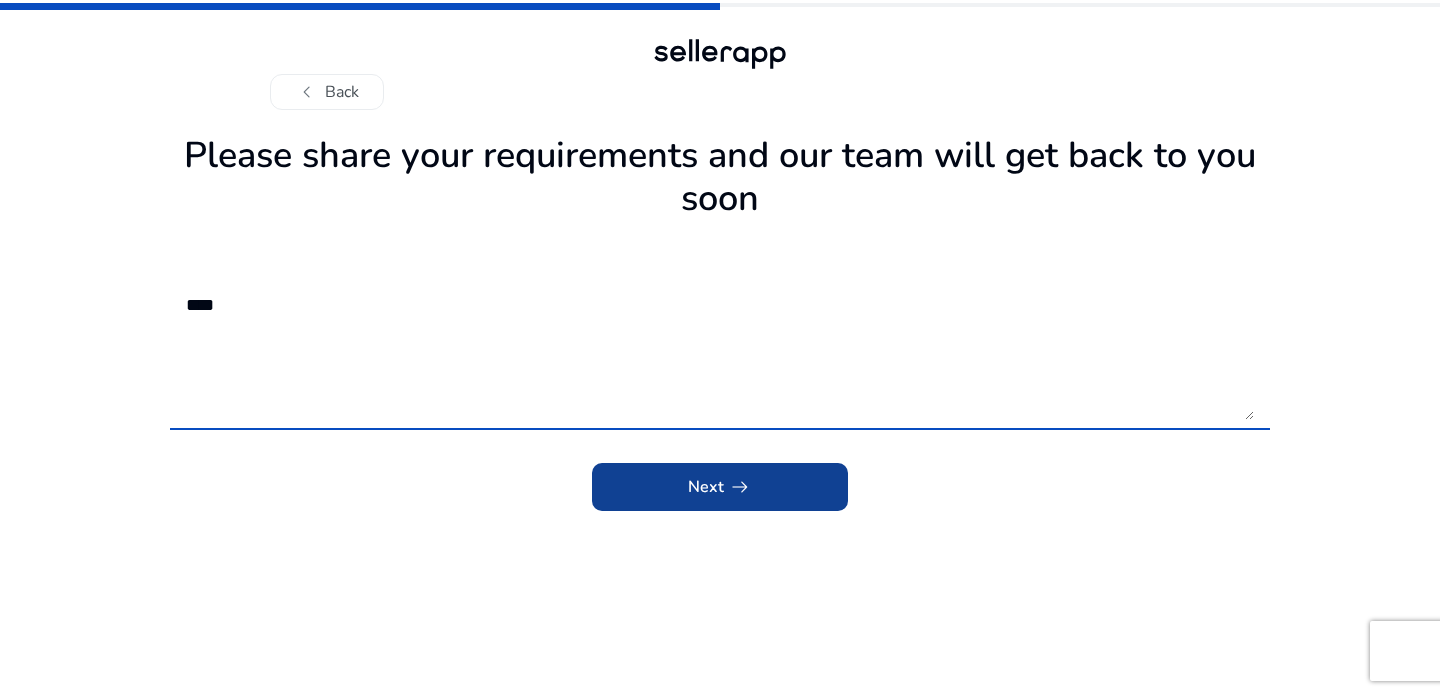 type on "****" 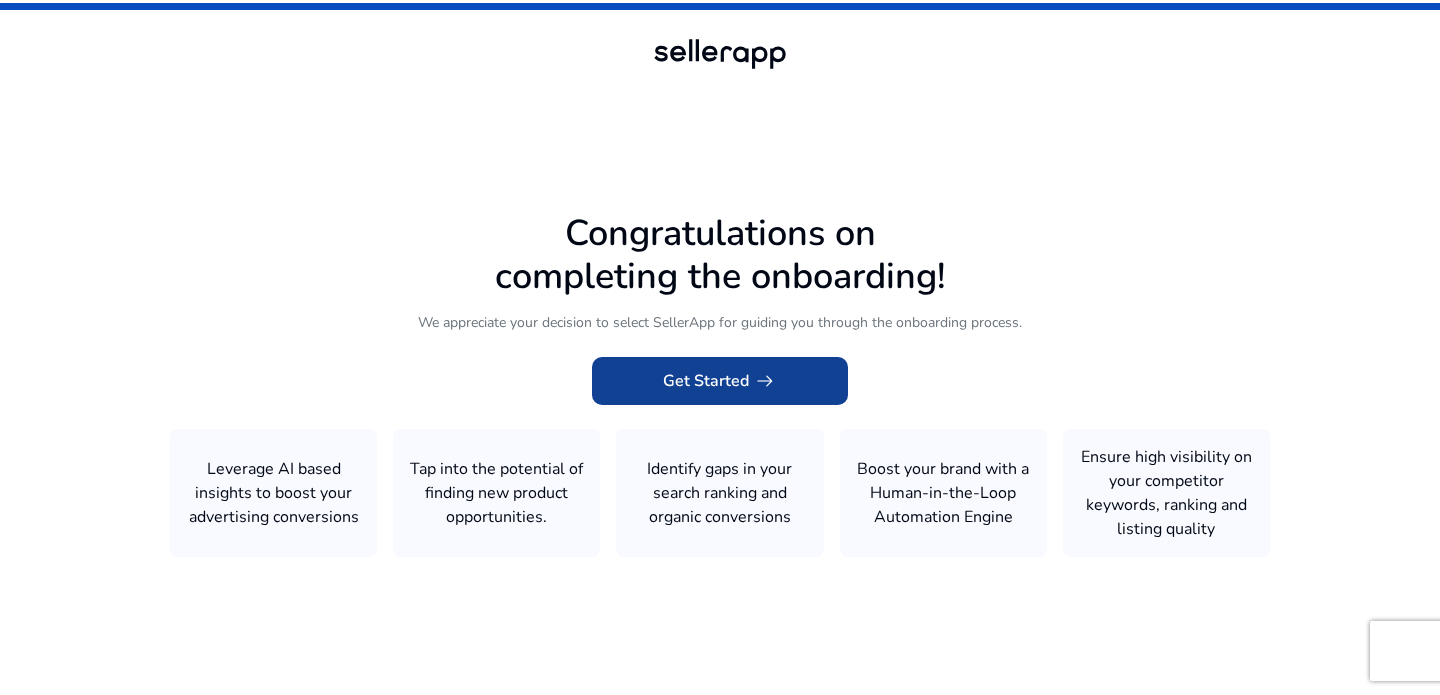 click 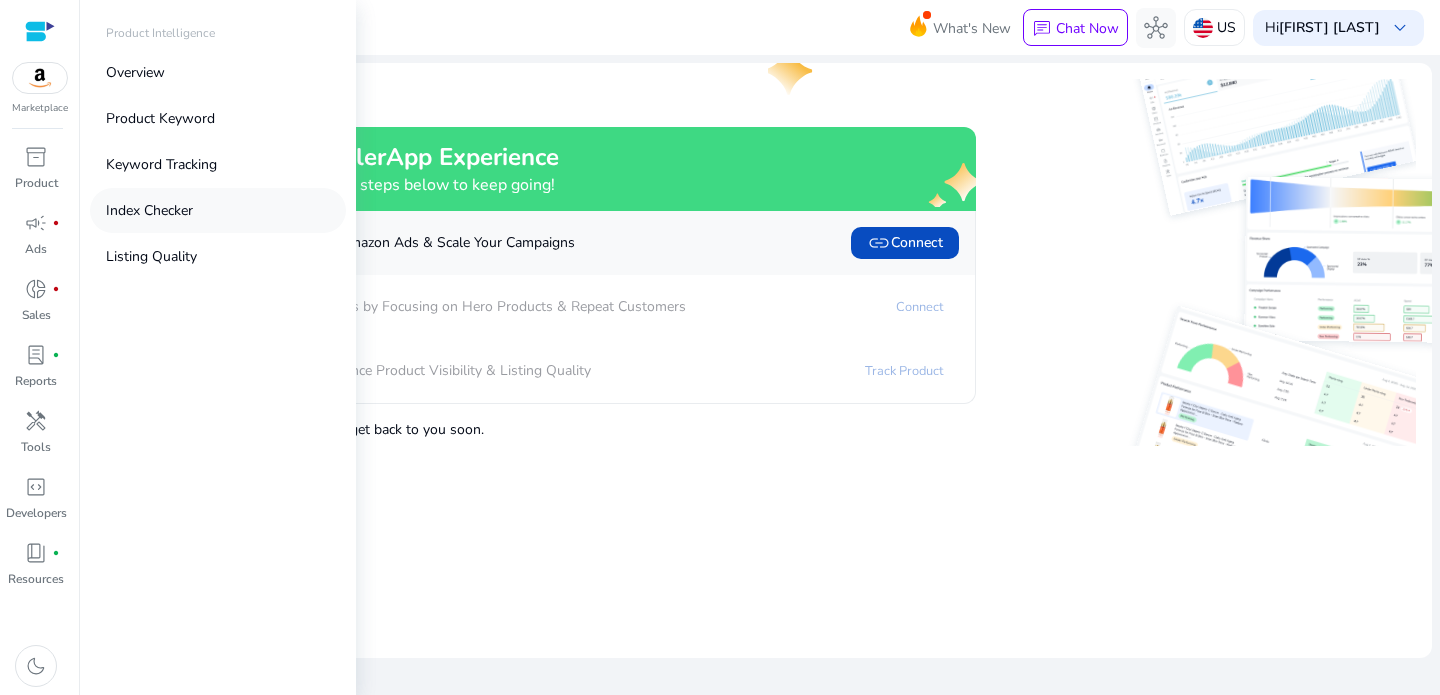 click on "Index Checker" at bounding box center [218, 210] 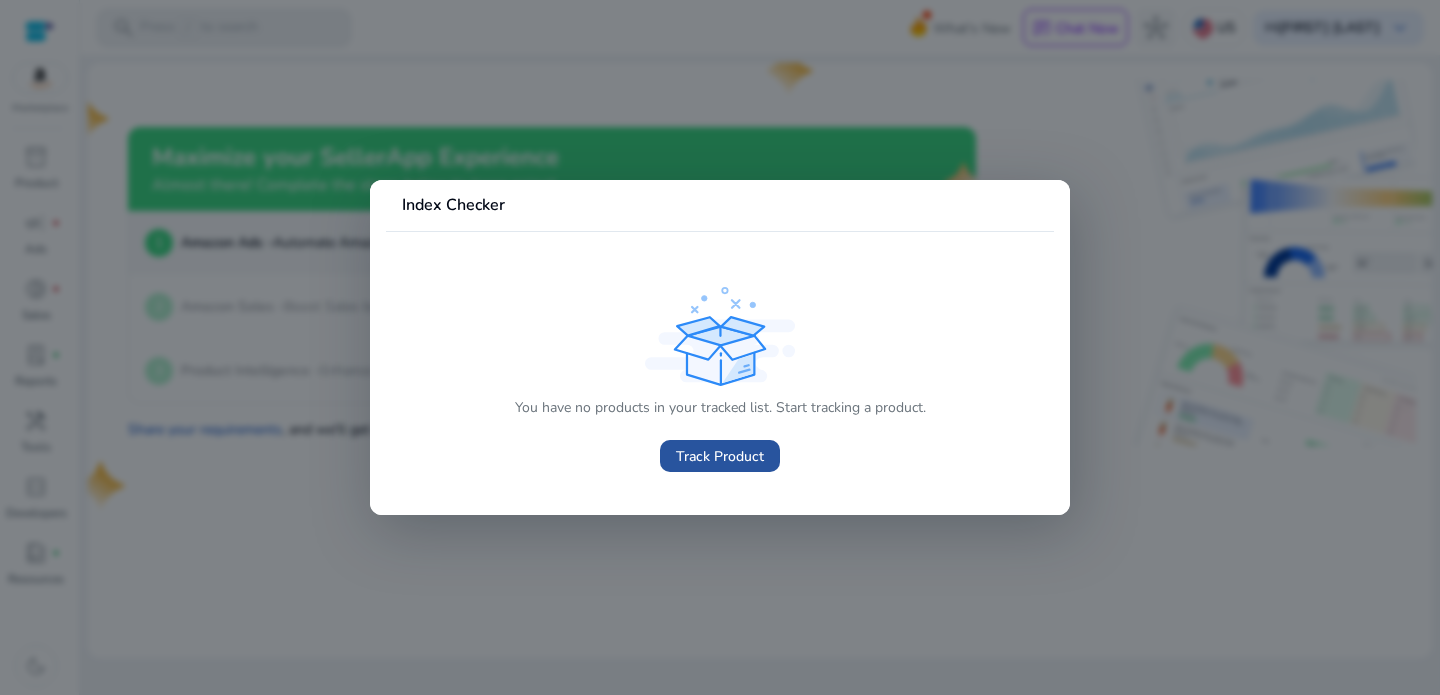 click 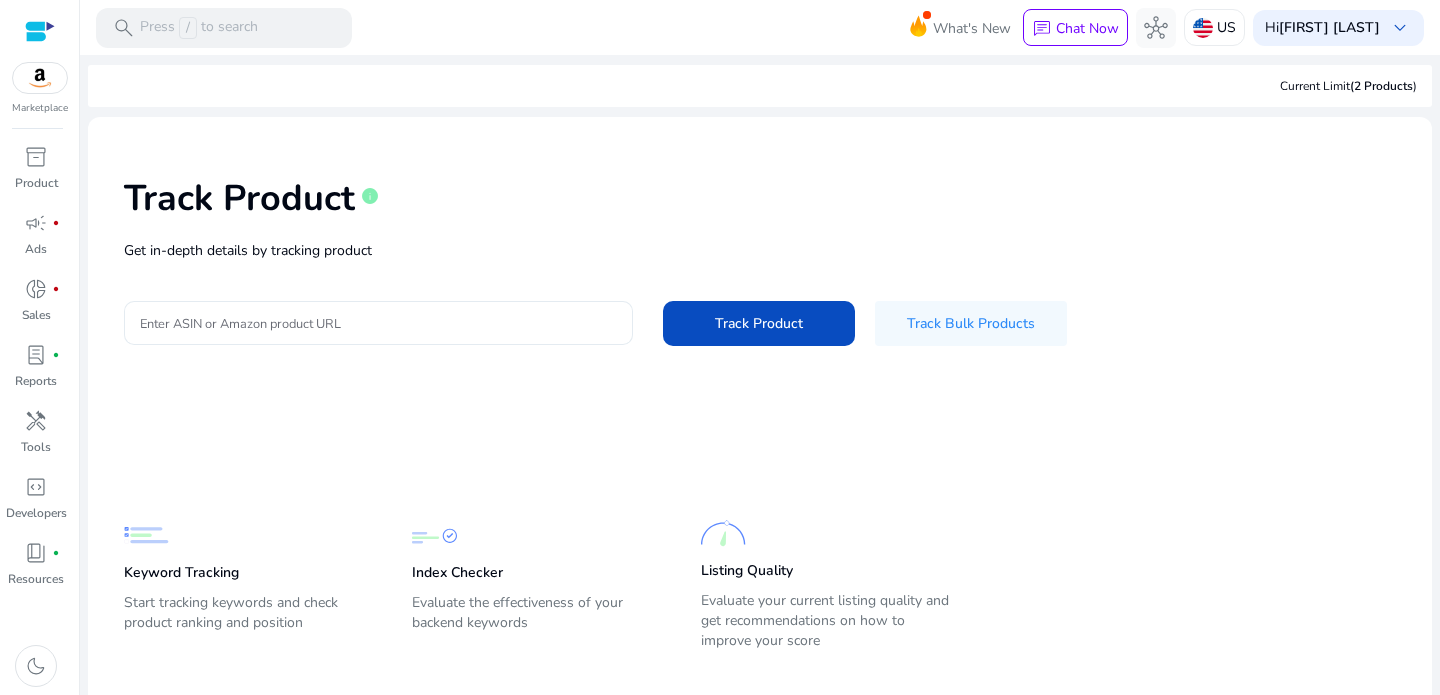 click 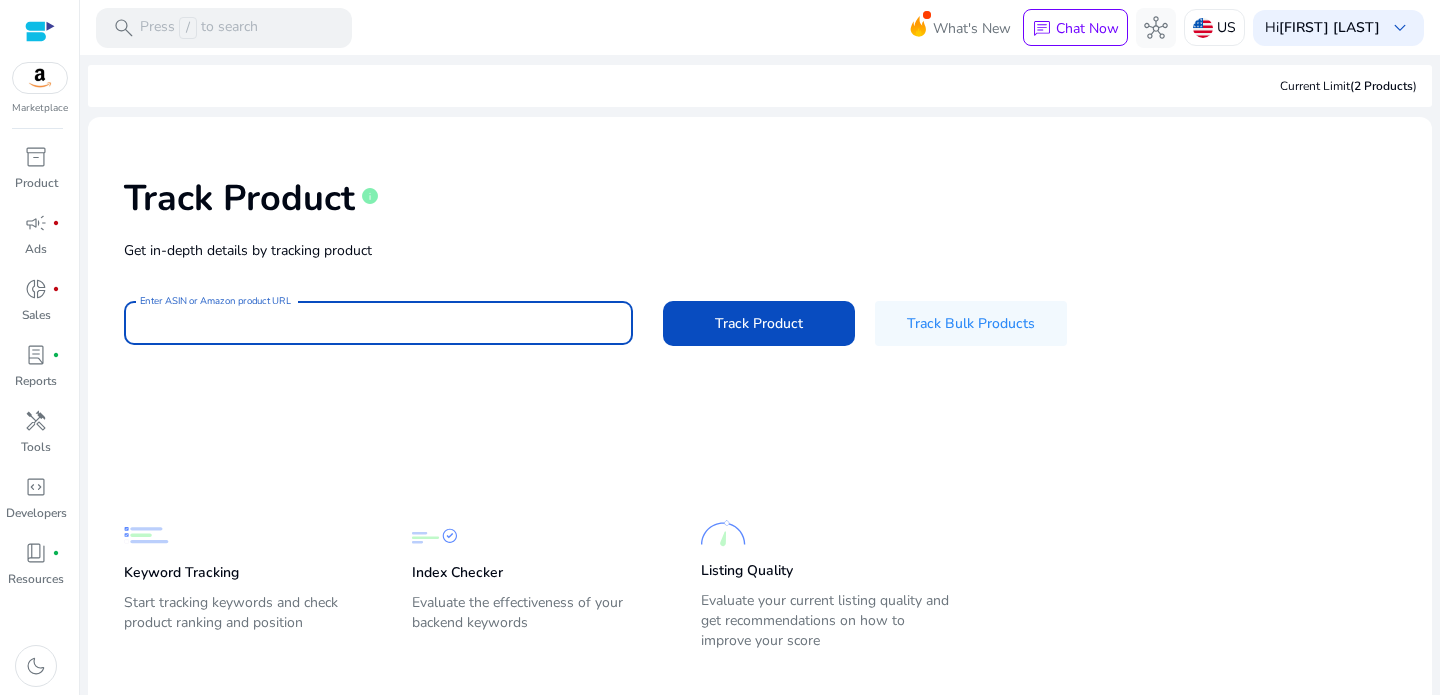 paste on "**********" 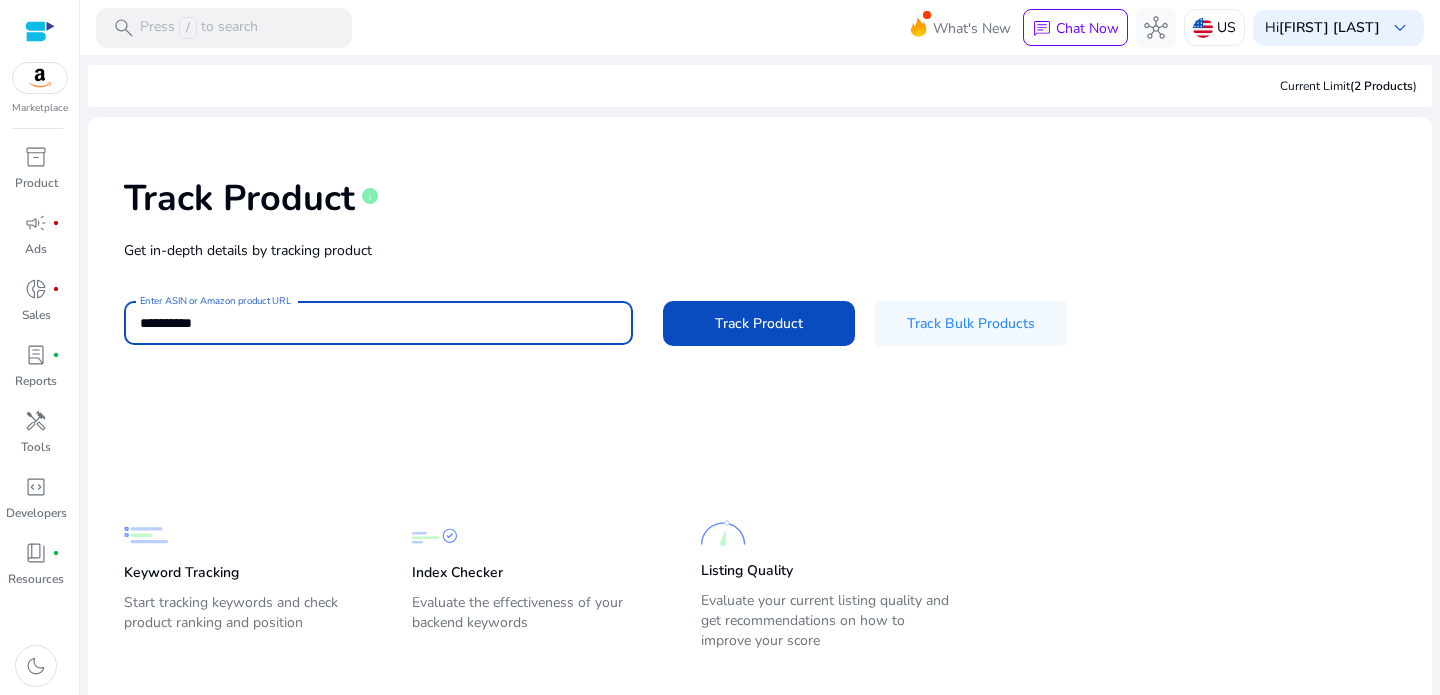 type on "**********" 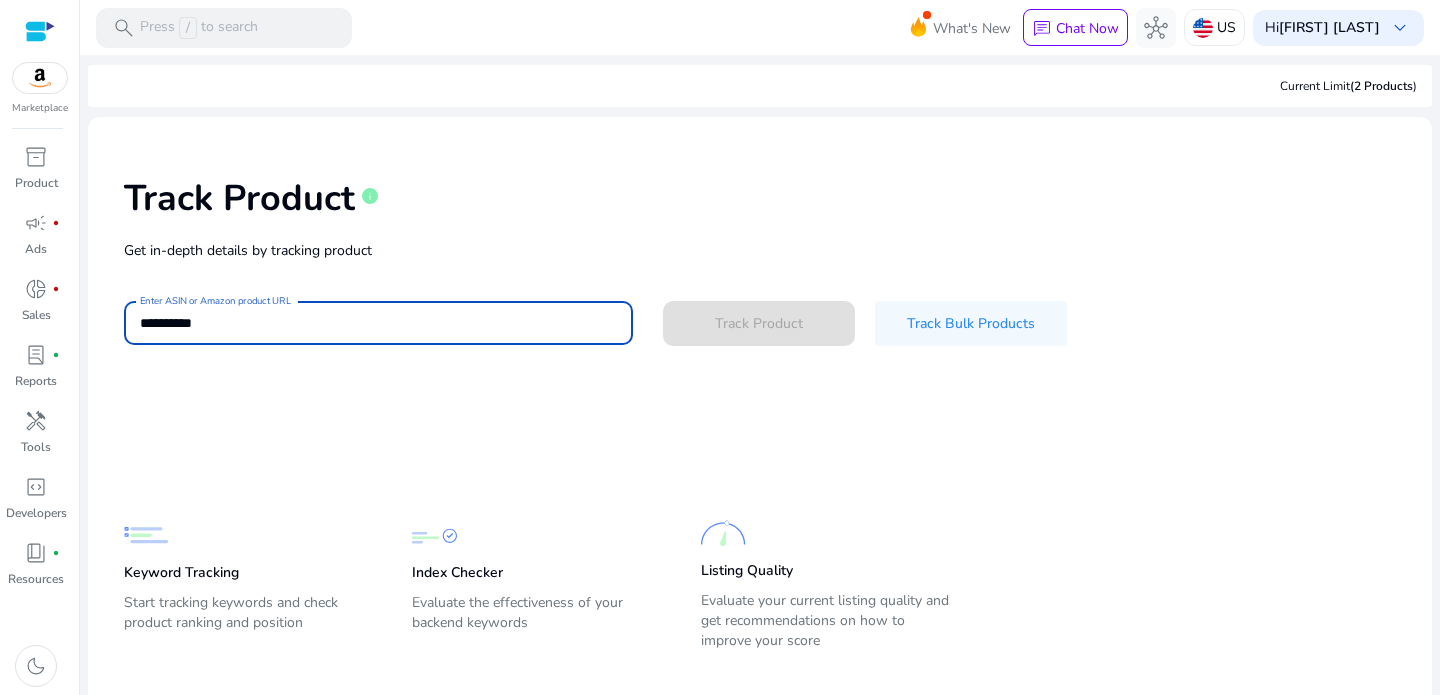 type 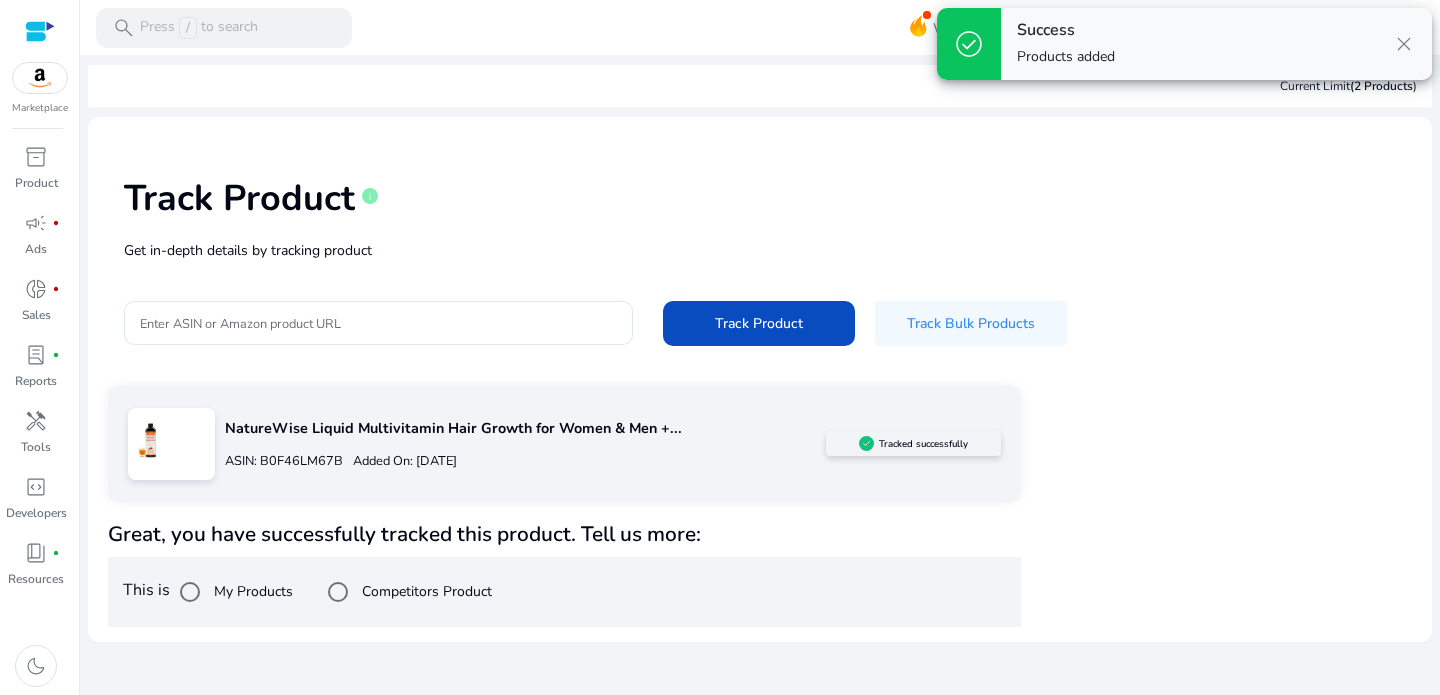 click on "NatureWise Liquid Multivitamin Hair Growth for Women & Men +...  ASIN: B0F46LM67B  Added On: August 8, 2025" 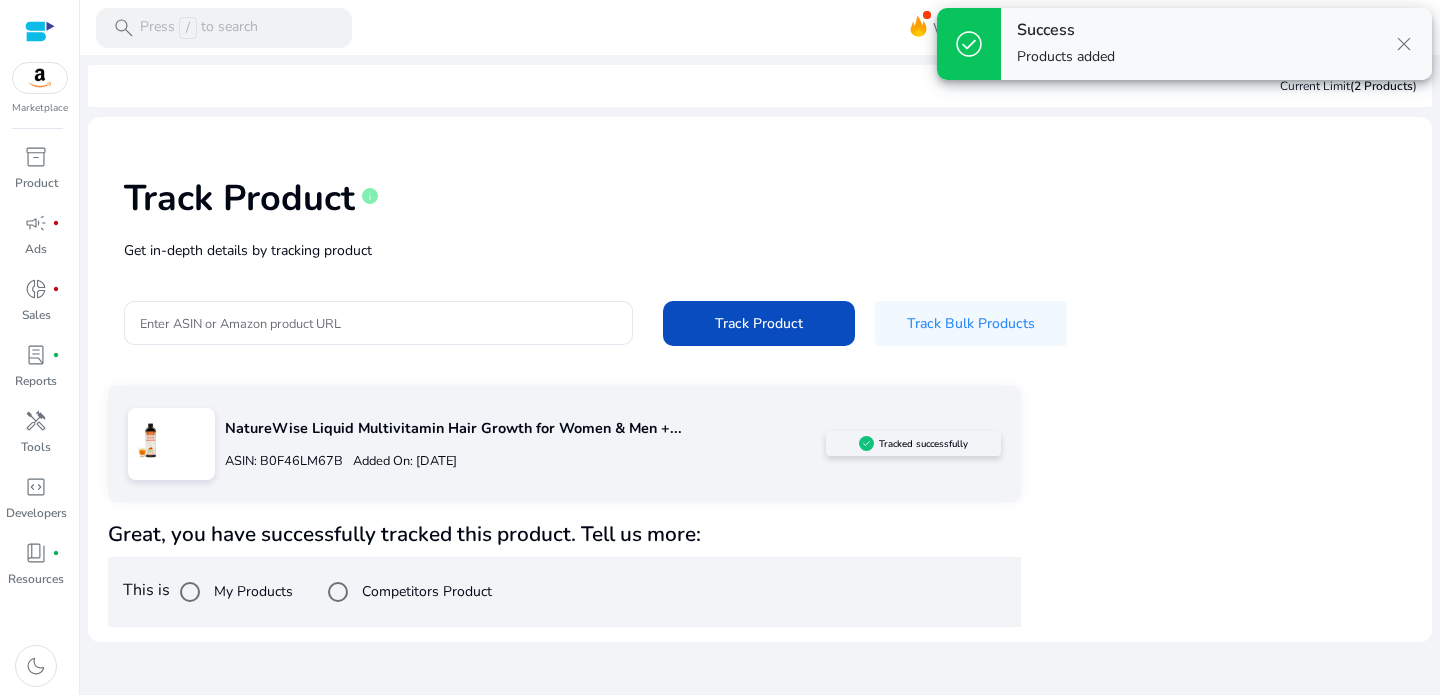 click on "NatureWise Liquid Multivitamin Hair Growth for Women & Men +..." 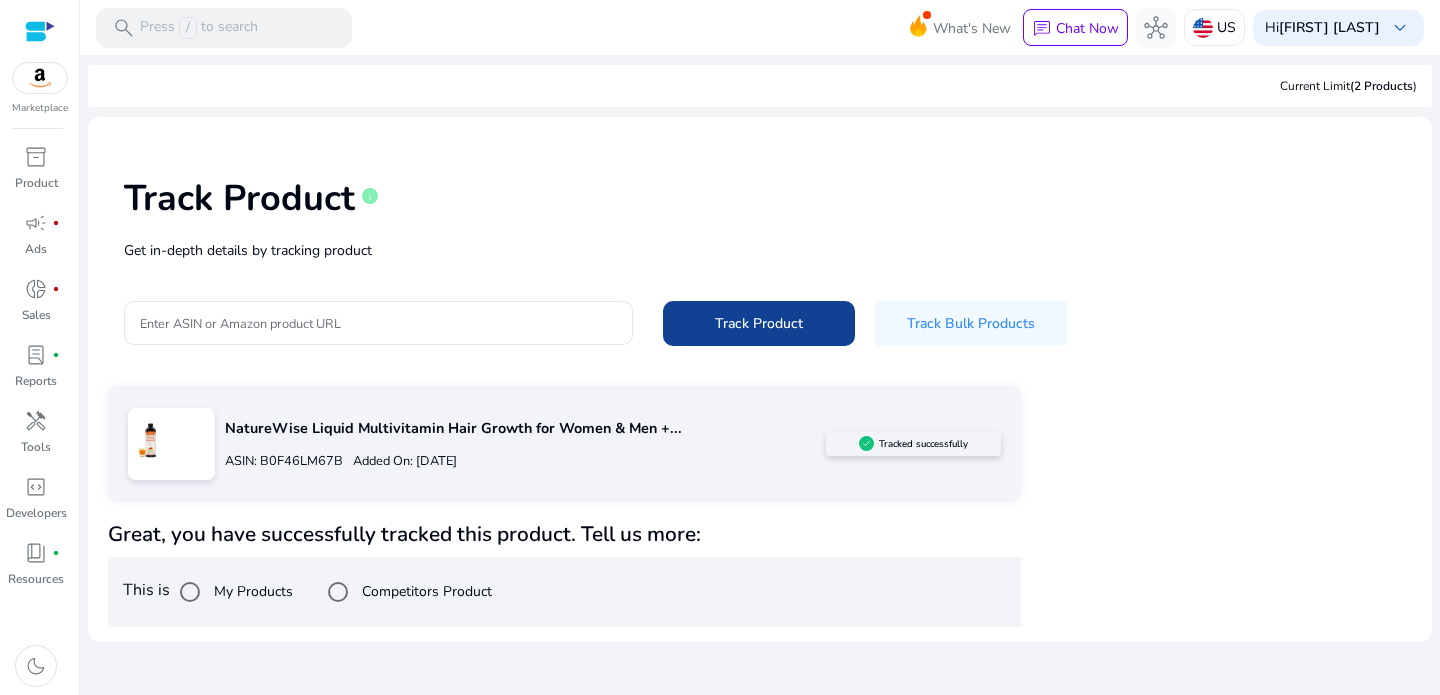 click on "Track Product" 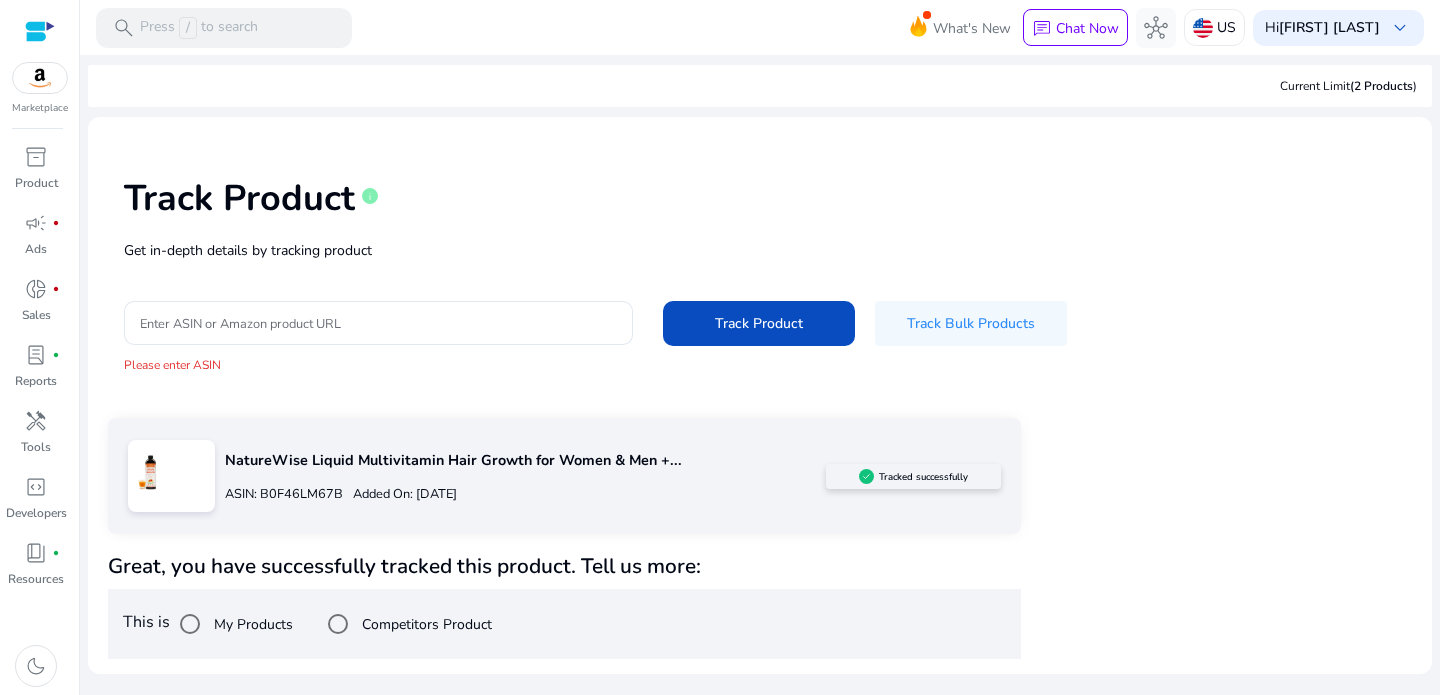 click on "Competitors Product" at bounding box center (425, 624) 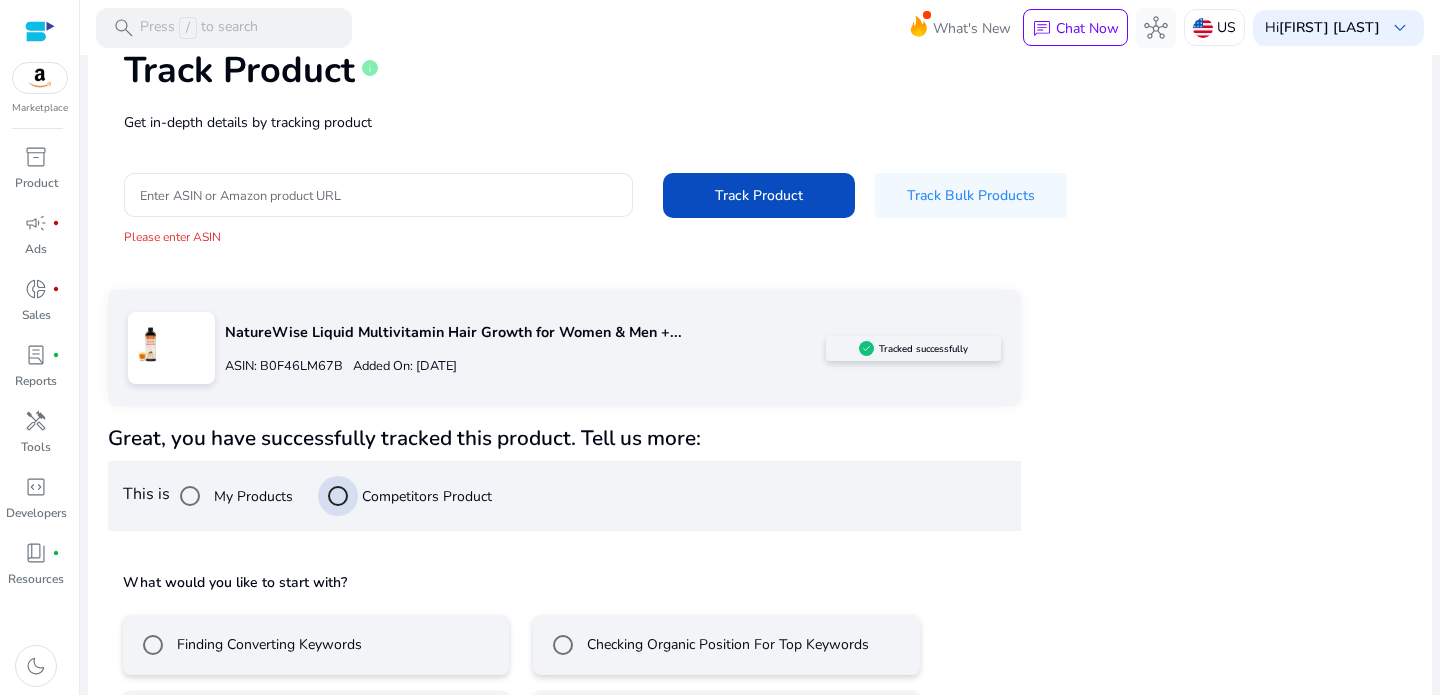scroll, scrollTop: 214, scrollLeft: 0, axis: vertical 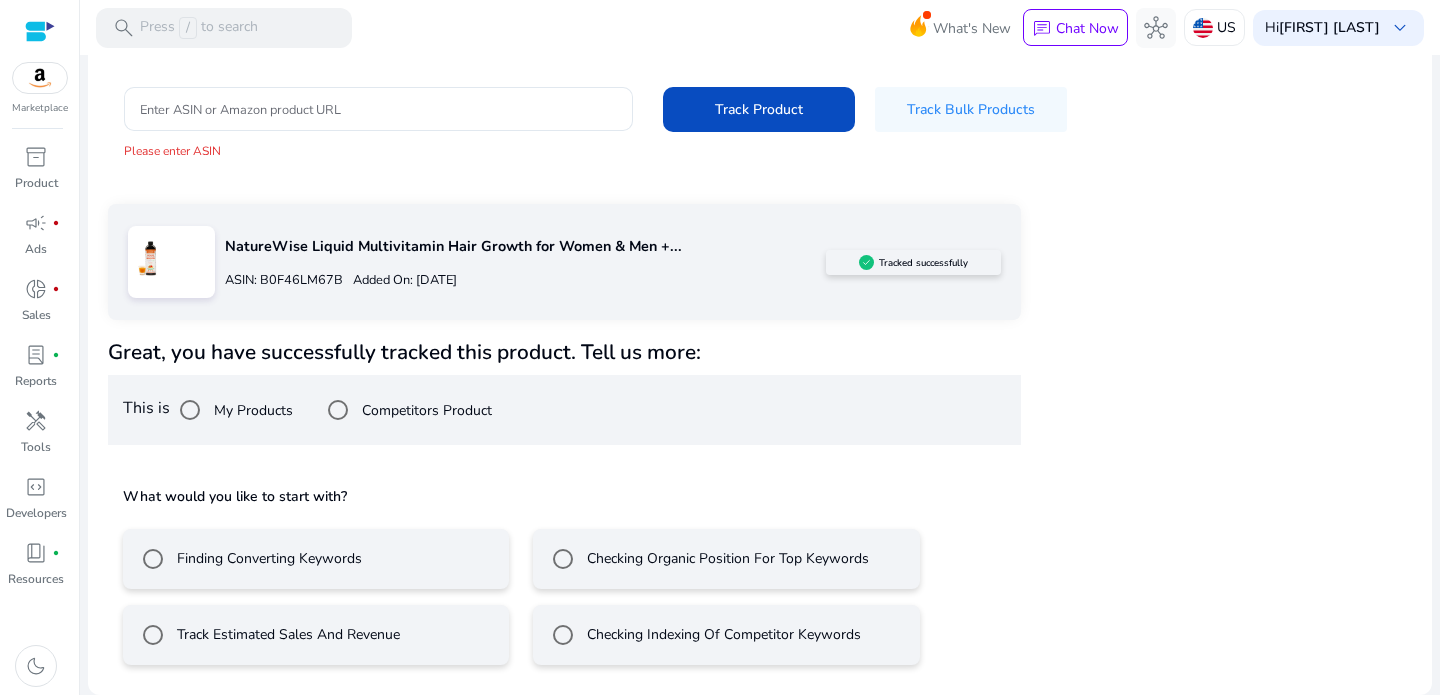 click on "Checking Indexing Of Competitor Keywords" at bounding box center (722, 634) 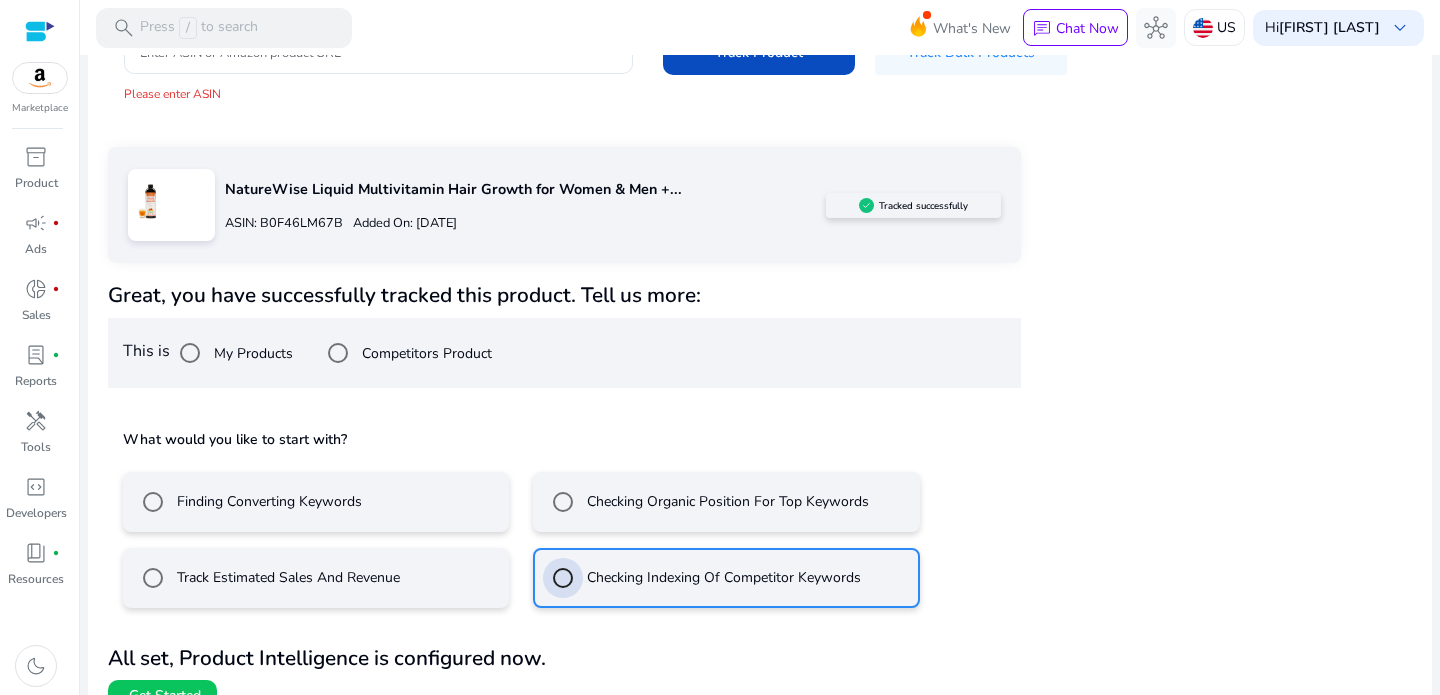 scroll, scrollTop: 302, scrollLeft: 0, axis: vertical 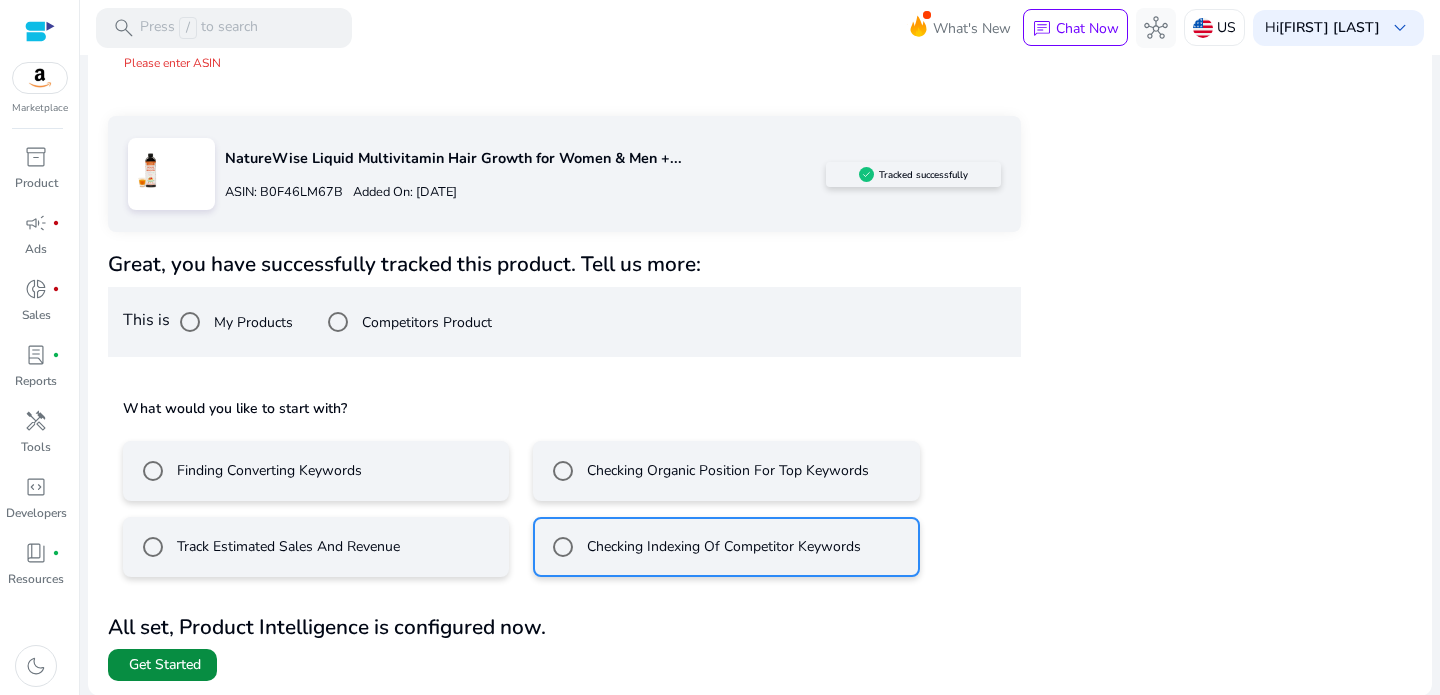 click at bounding box center [162, 665] 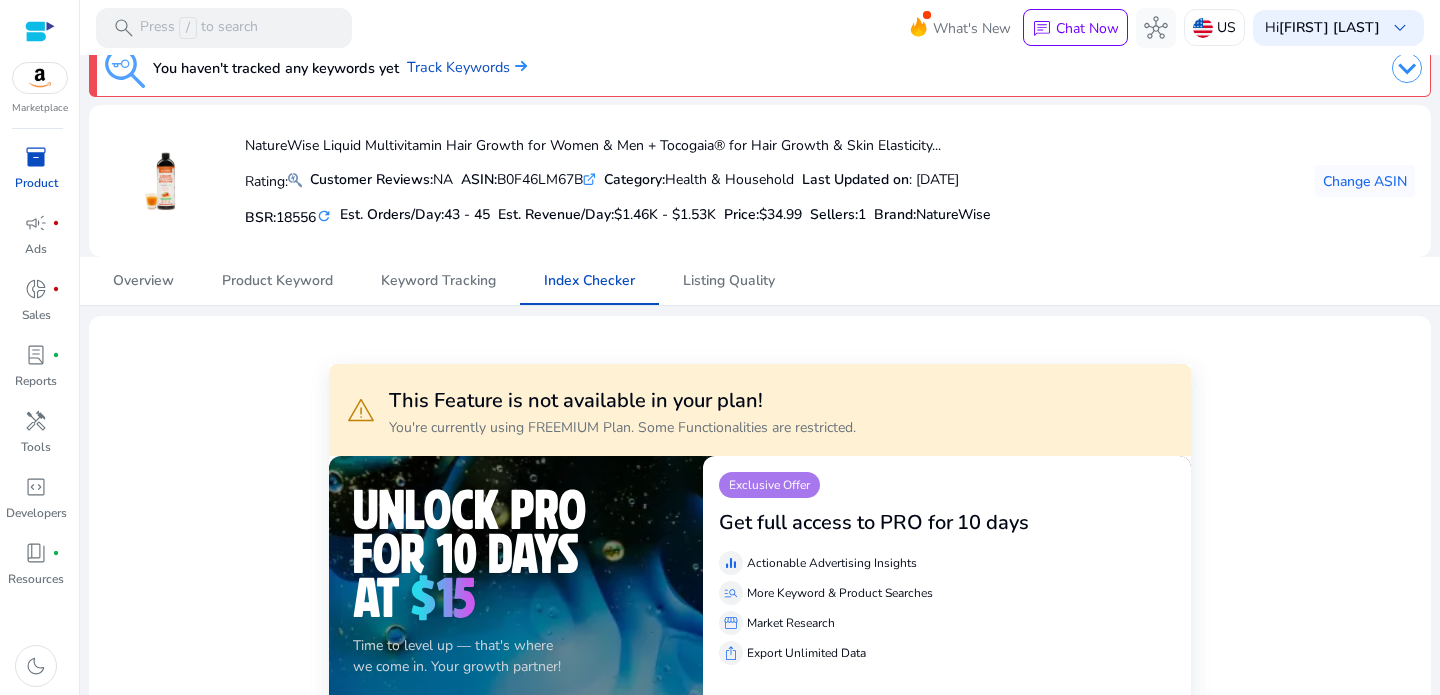 scroll, scrollTop: 0, scrollLeft: 0, axis: both 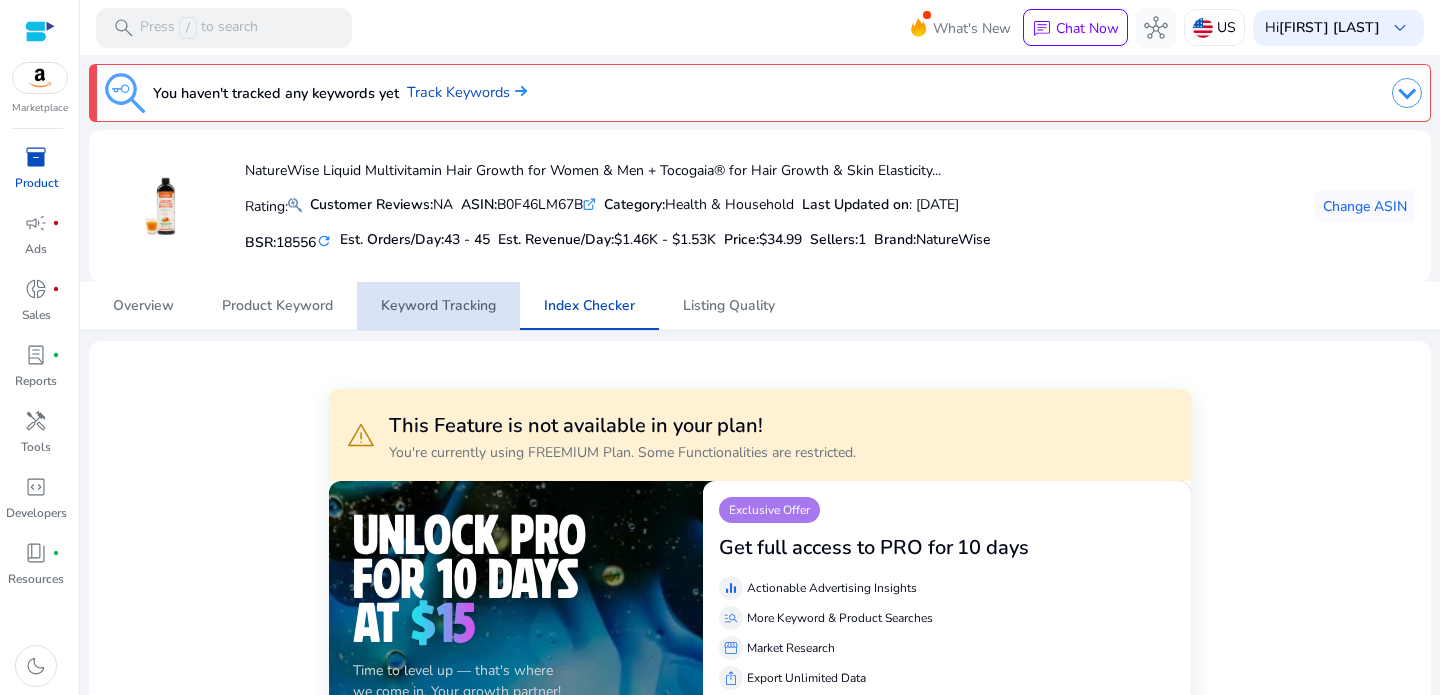 click on "Keyword Tracking" at bounding box center [438, 306] 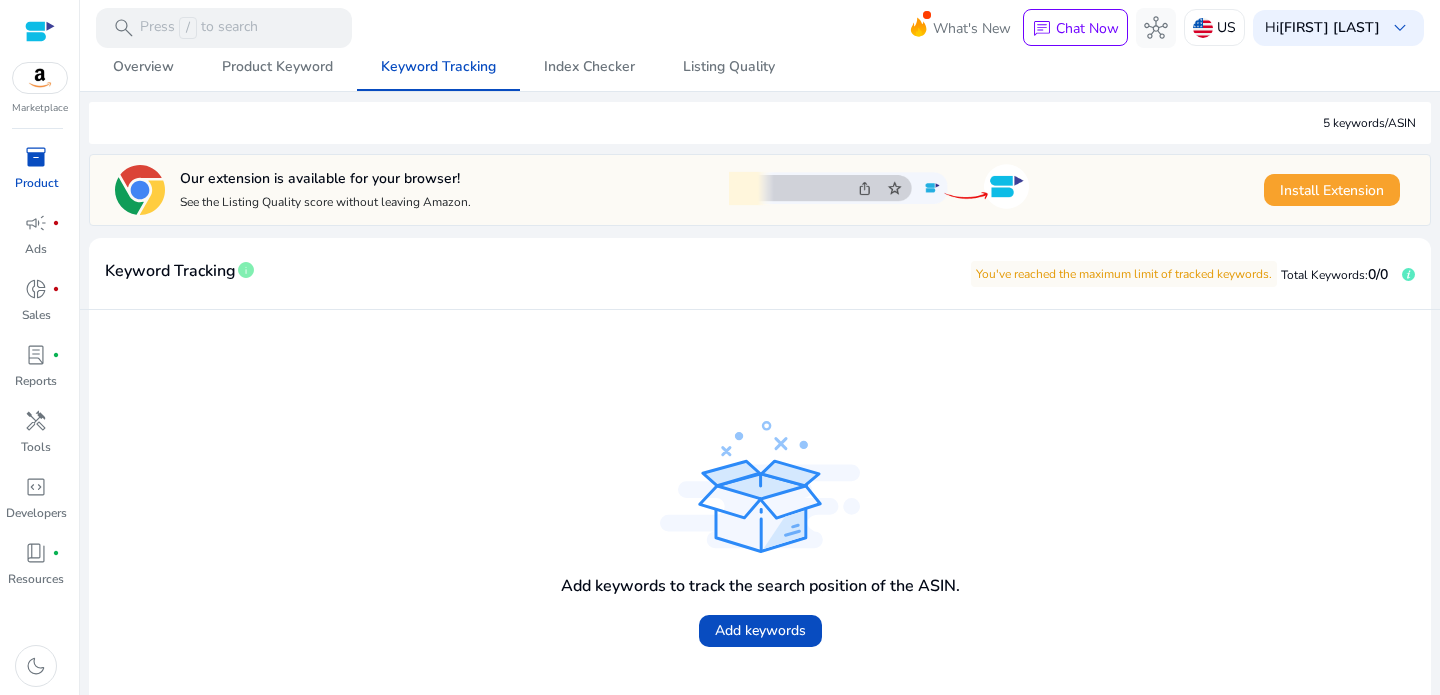 scroll, scrollTop: 112, scrollLeft: 0, axis: vertical 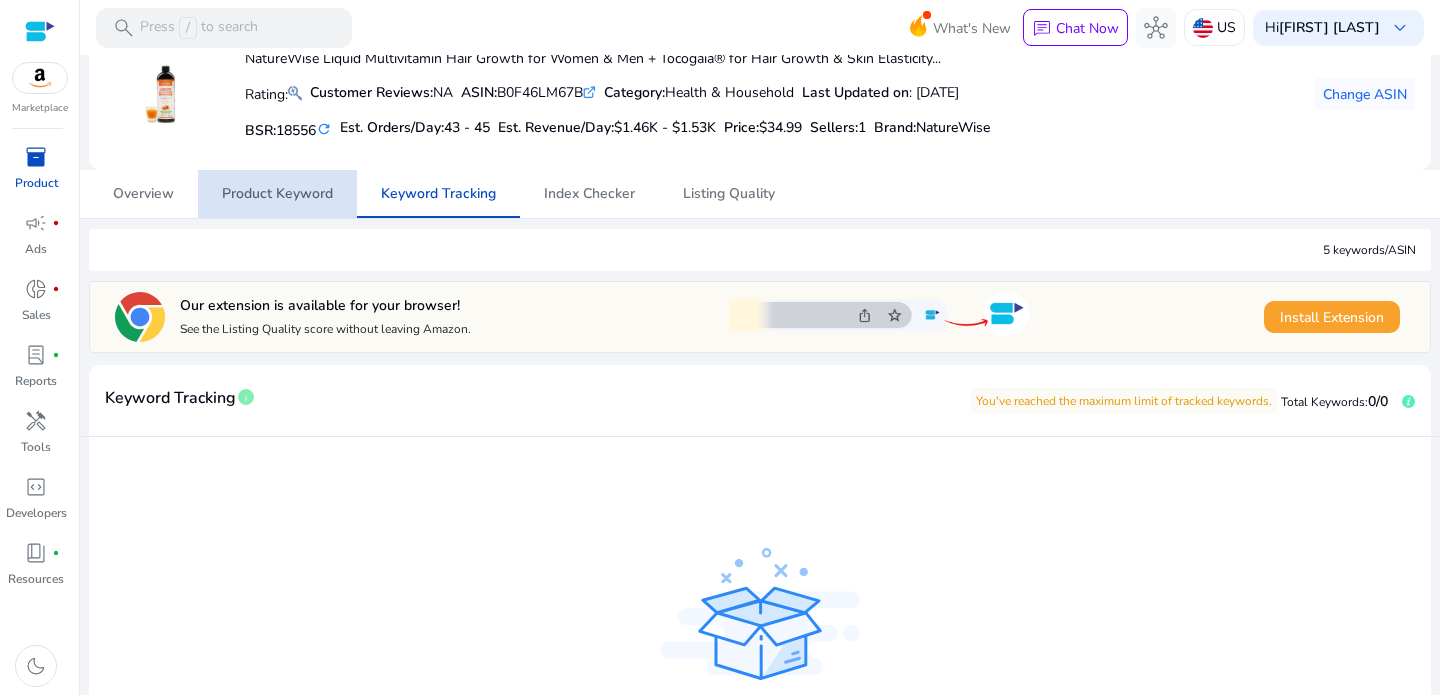 click on "Product Keyword" at bounding box center (277, 194) 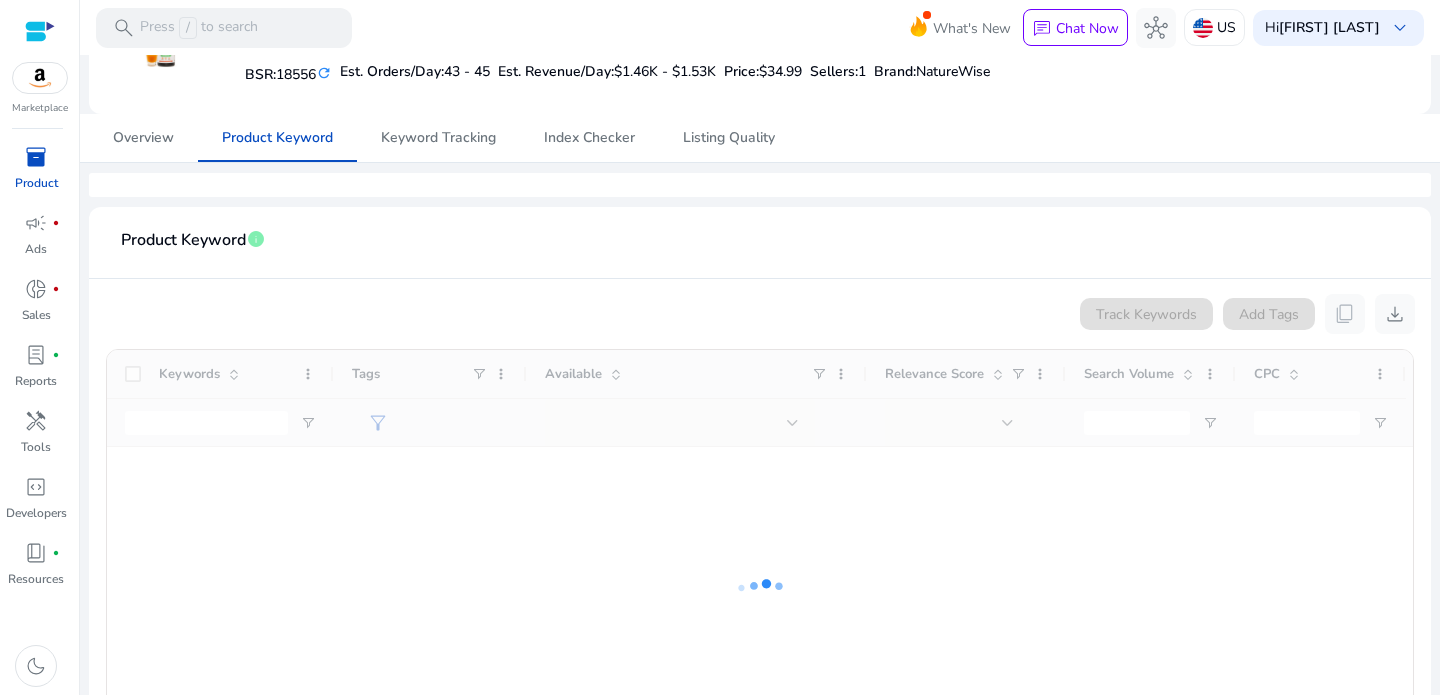 scroll, scrollTop: 175, scrollLeft: 0, axis: vertical 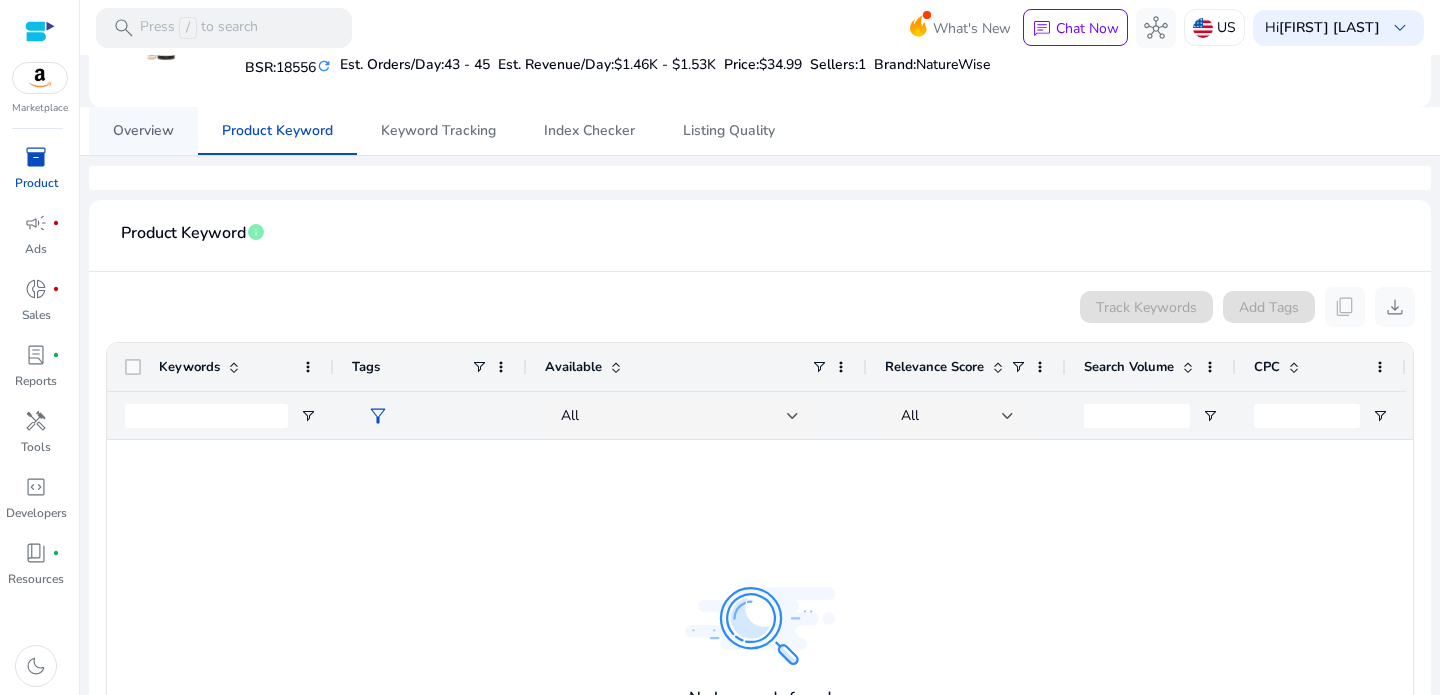 click on "Overview" at bounding box center [143, 131] 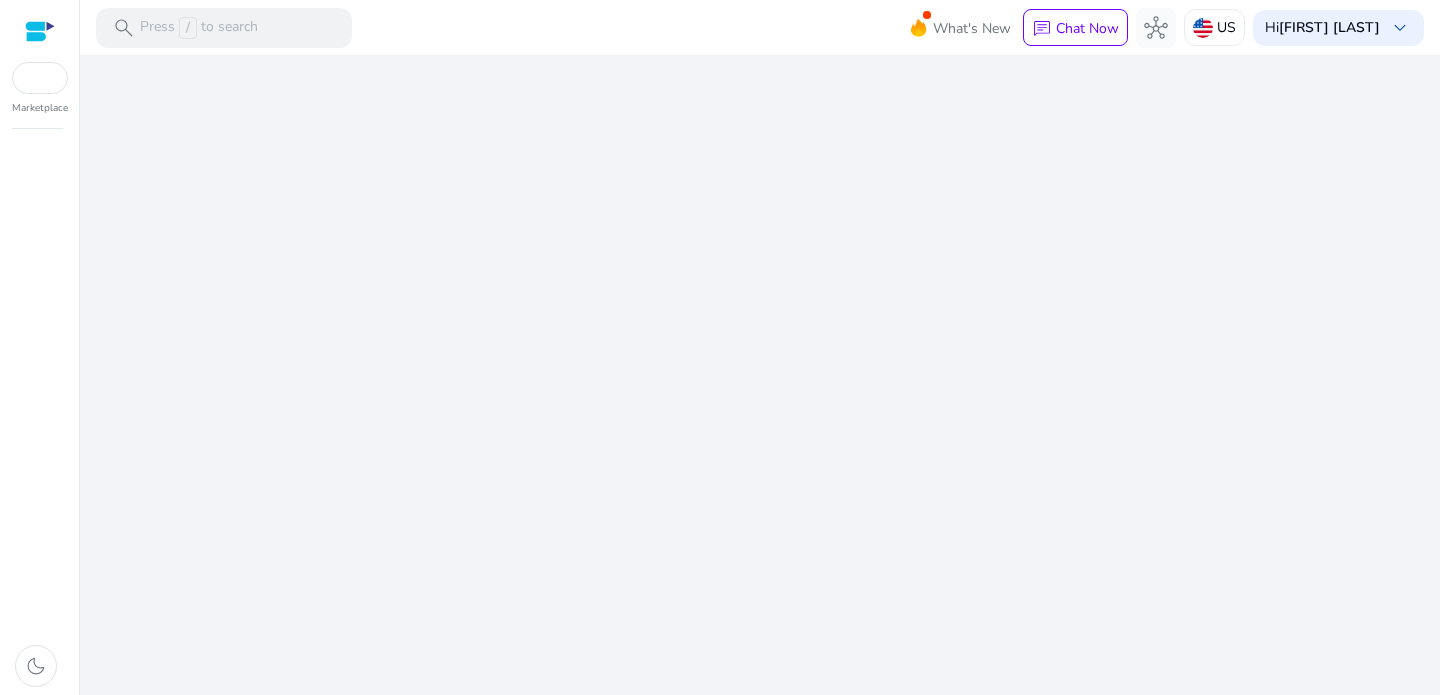 scroll, scrollTop: 0, scrollLeft: 0, axis: both 